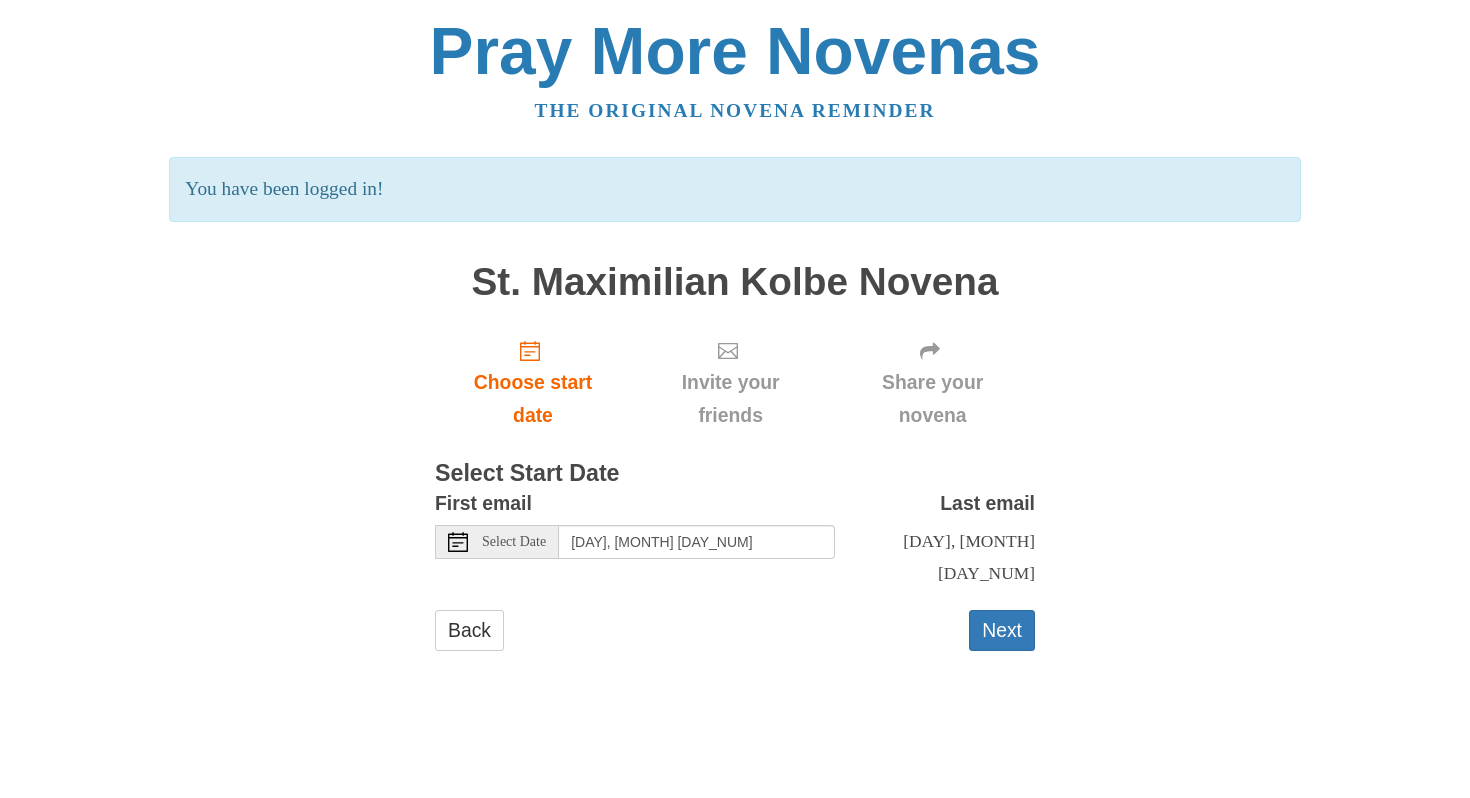 scroll, scrollTop: 0, scrollLeft: 0, axis: both 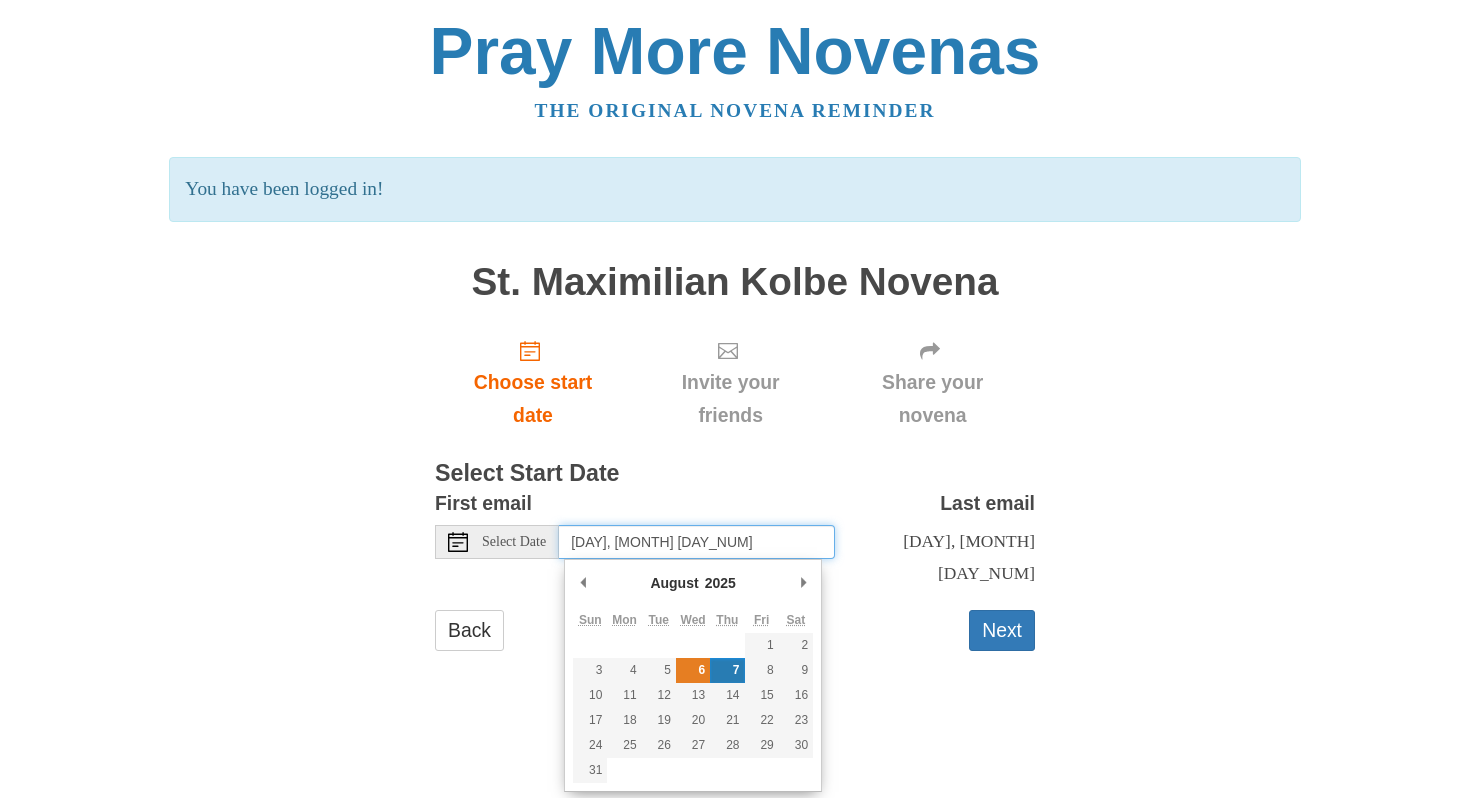 type on "Wednesday, August 6th" 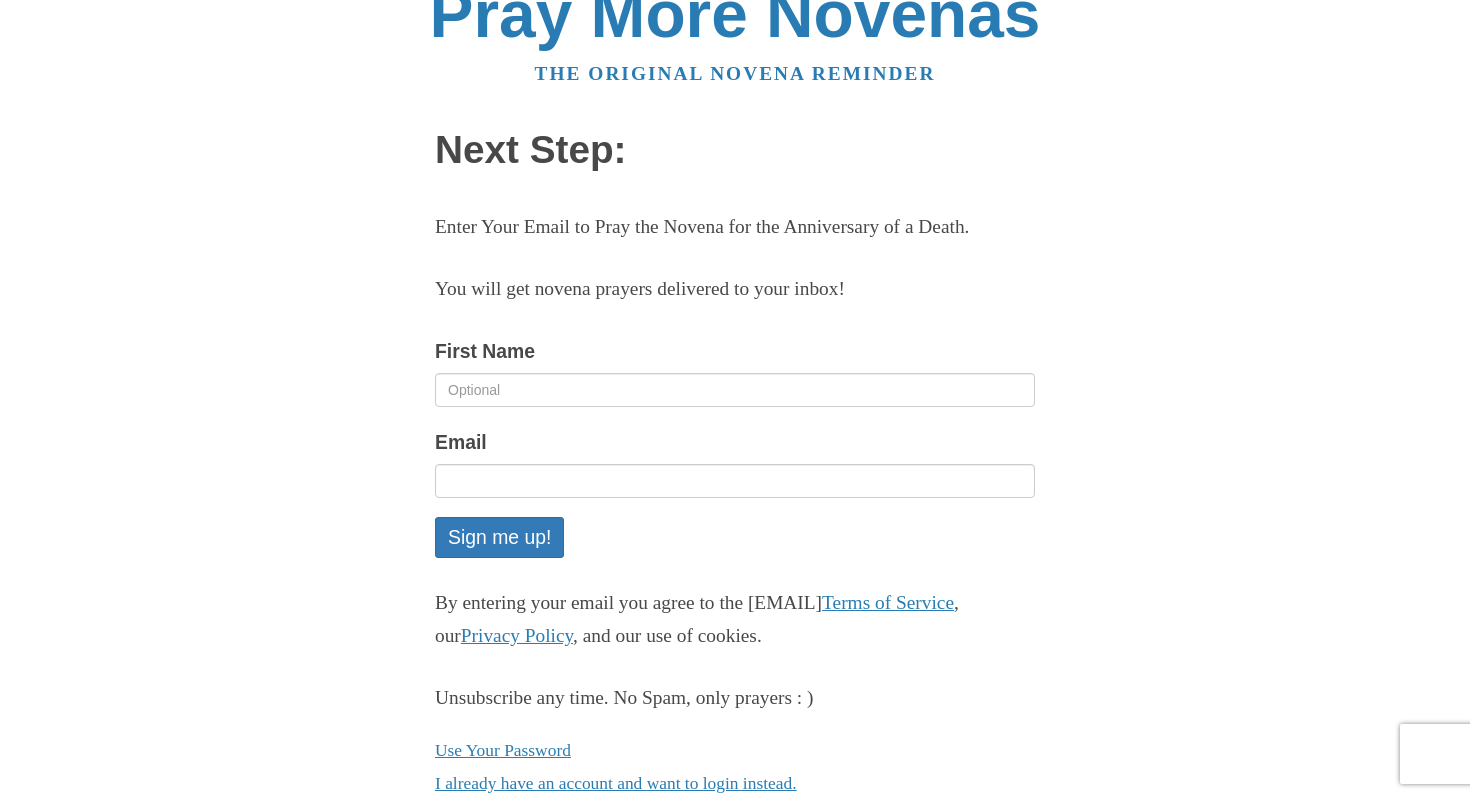 scroll, scrollTop: 99, scrollLeft: 0, axis: vertical 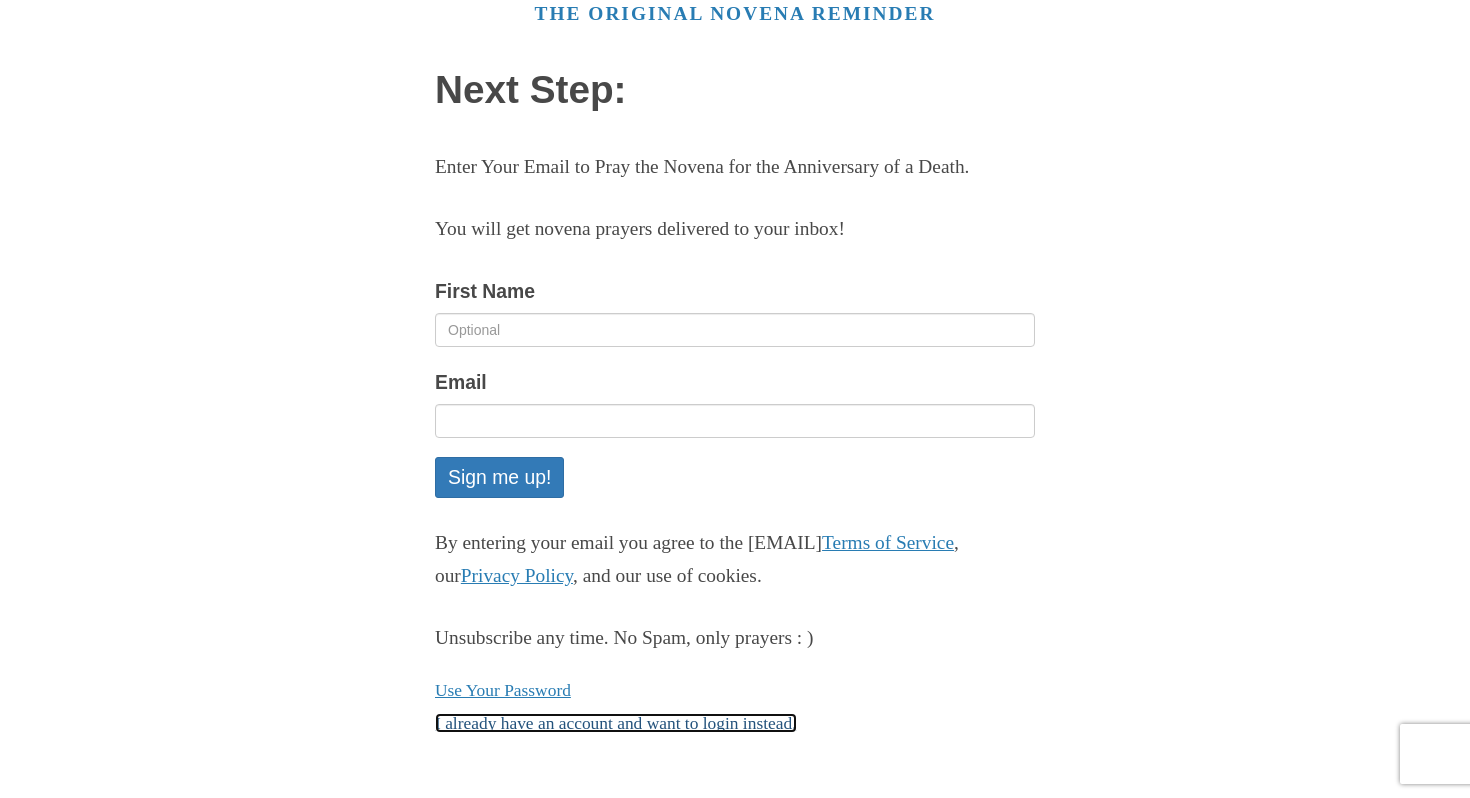 click on "I already have an account and want to login instead." at bounding box center (616, 723) 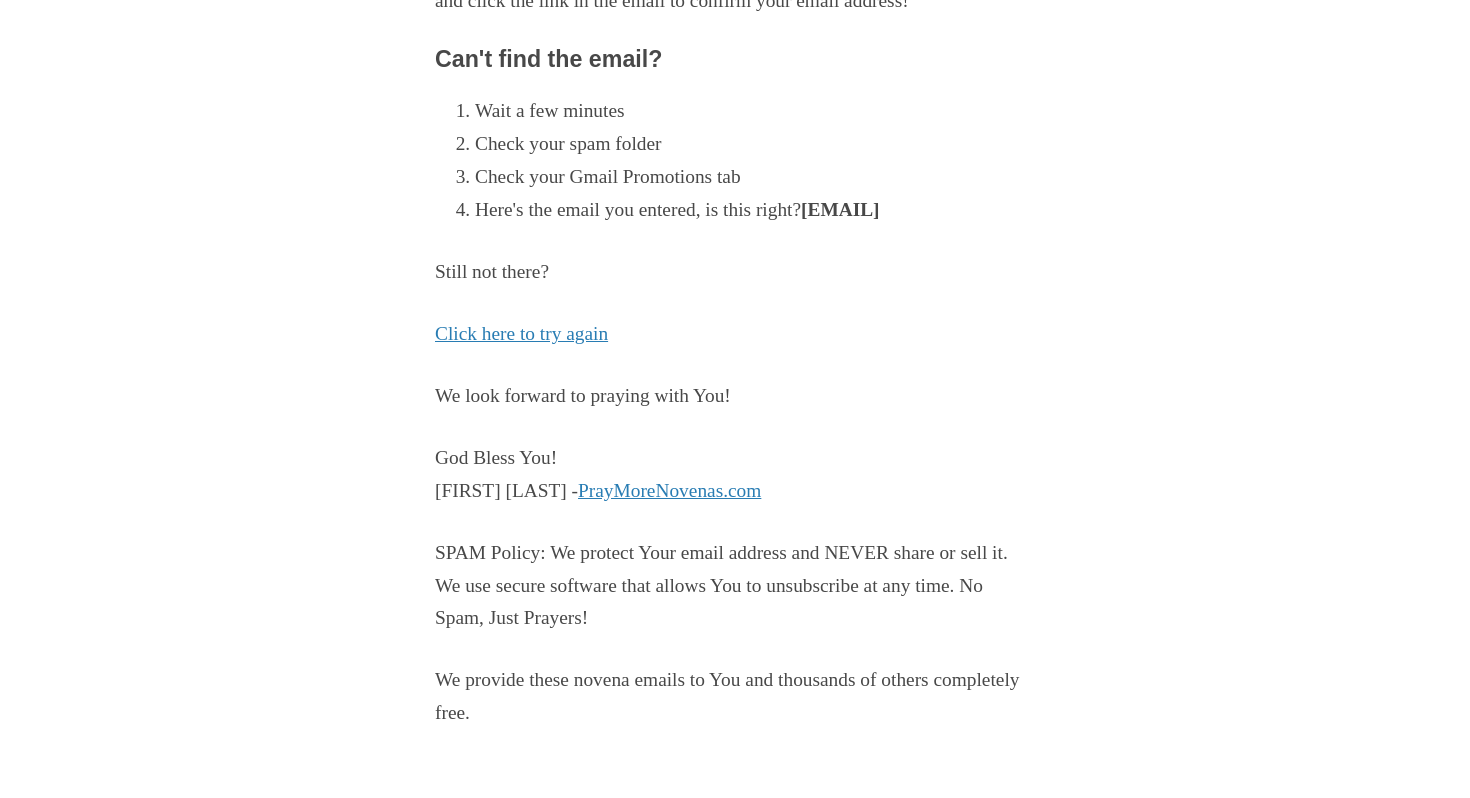 scroll, scrollTop: 420, scrollLeft: 0, axis: vertical 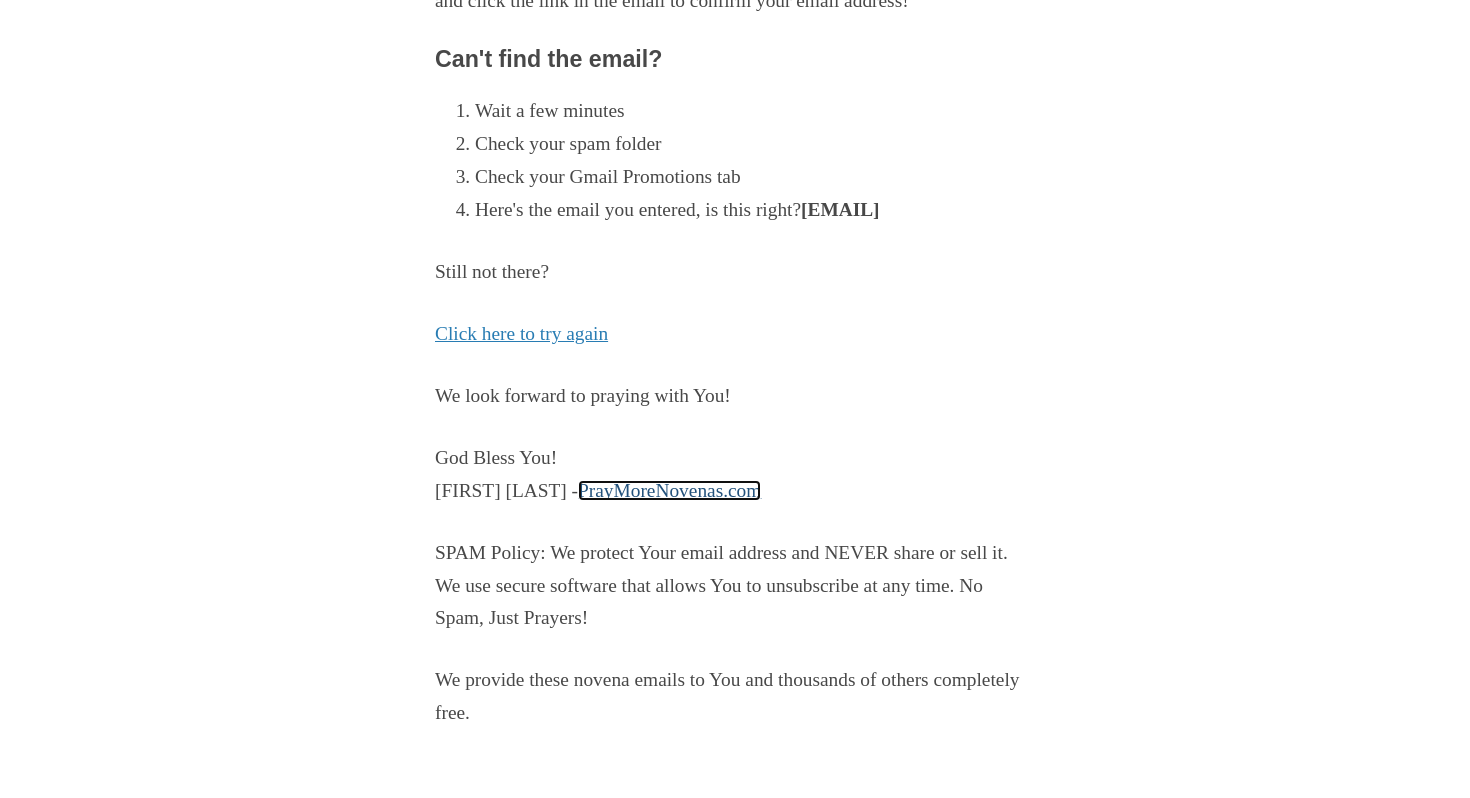 click on "PrayMoreNovenas.com" at bounding box center [669, 490] 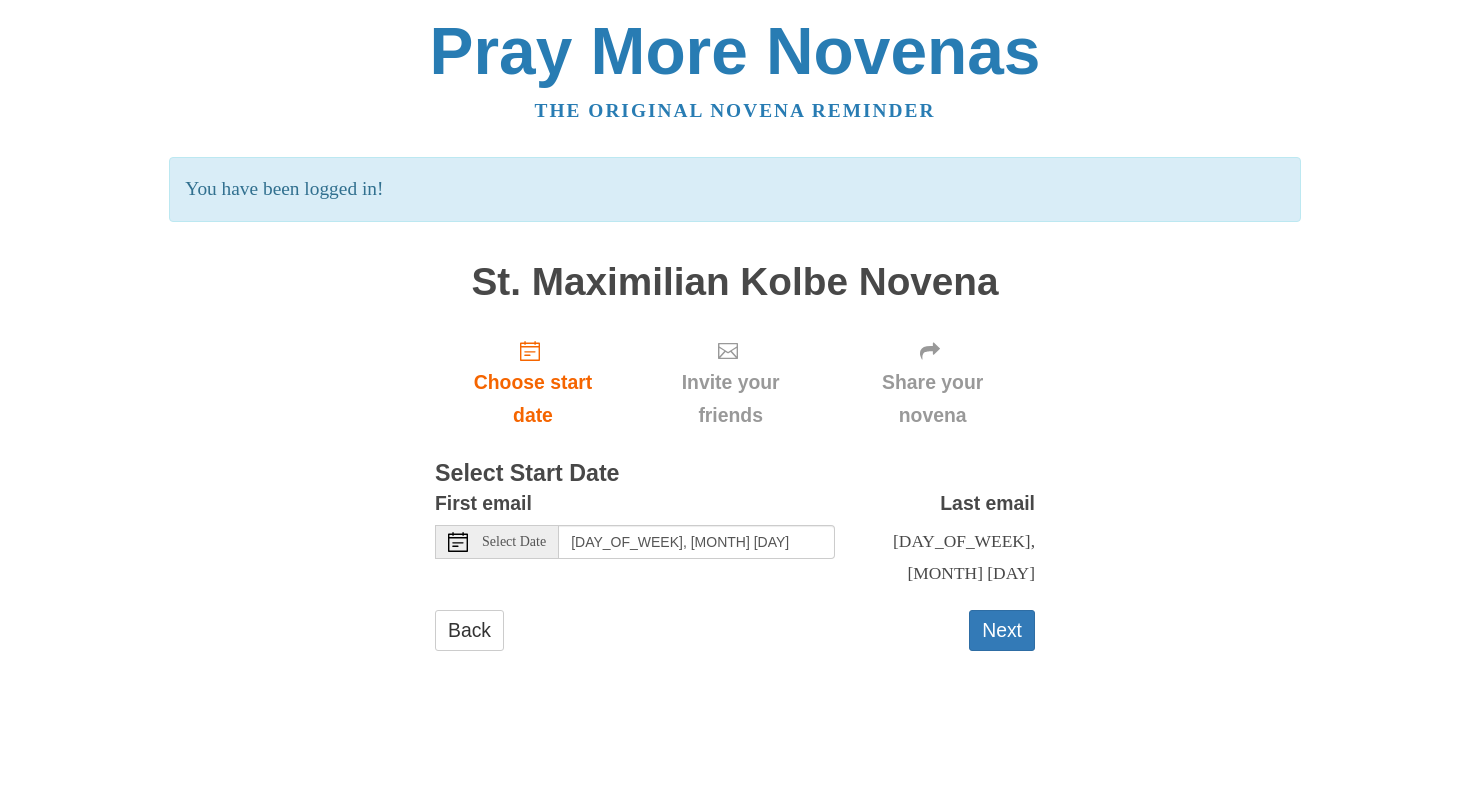 scroll, scrollTop: 0, scrollLeft: 0, axis: both 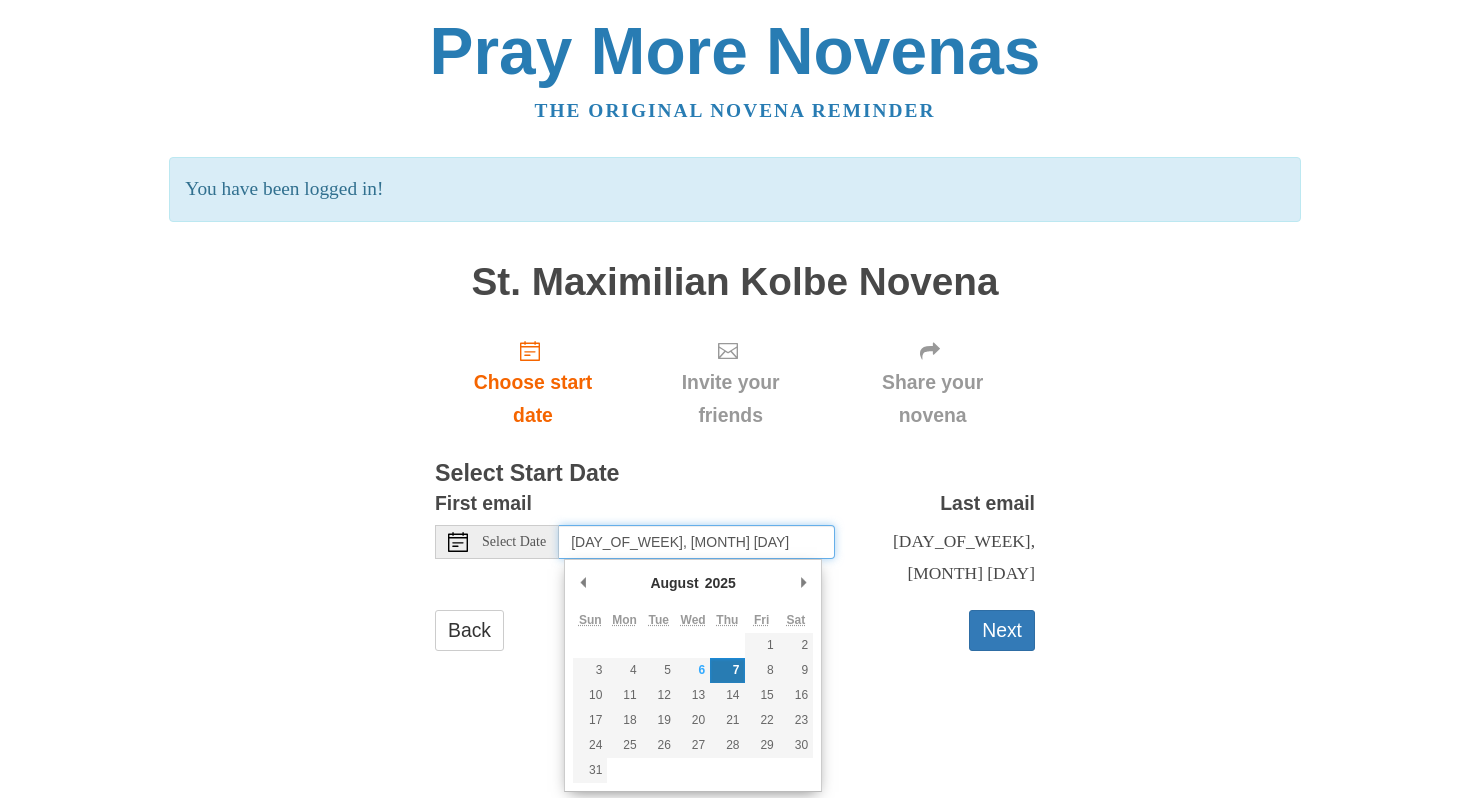 click on "[DAY], [MONTH] [DAY_NUM]" at bounding box center [697, 542] 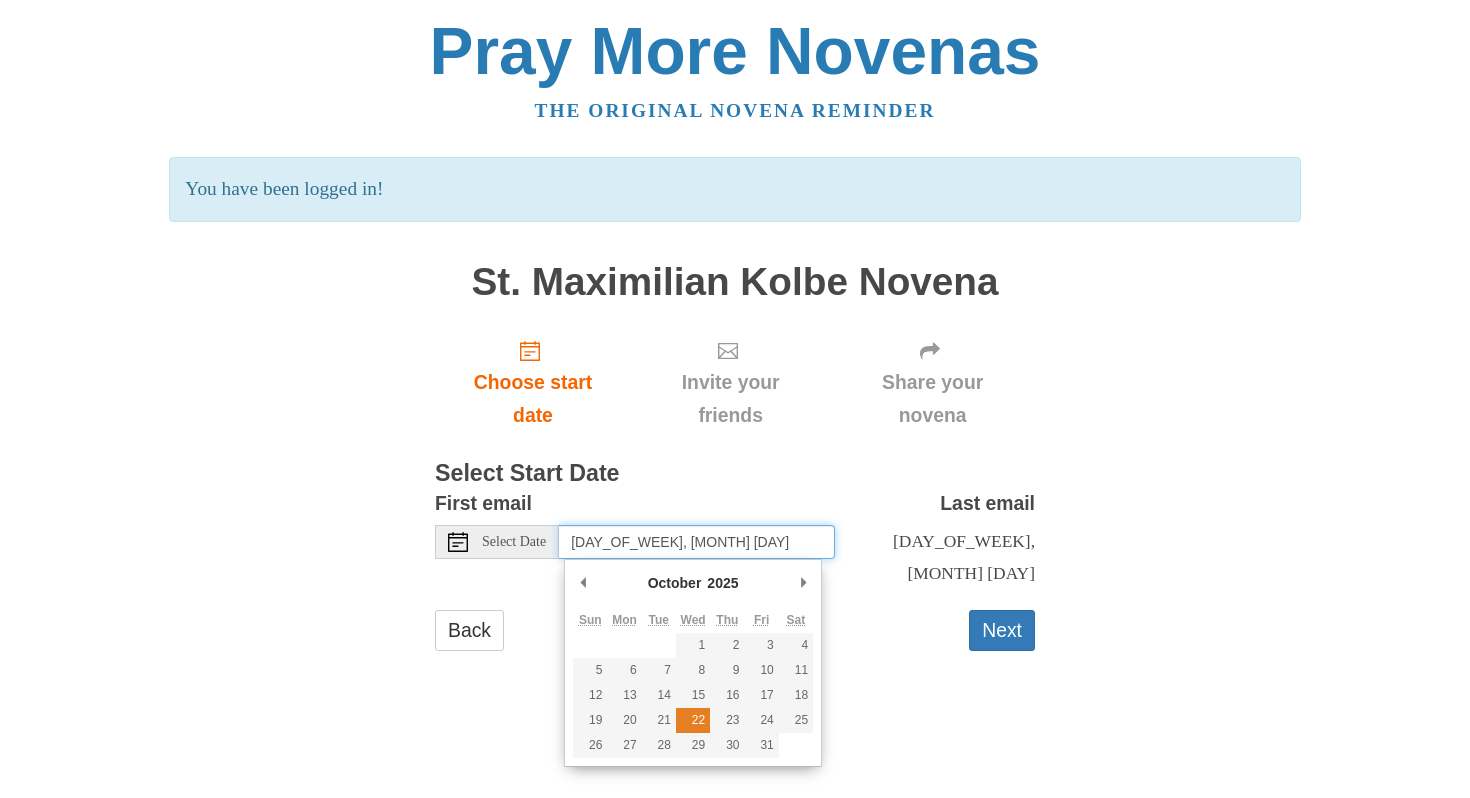 type on "Wednesday, October 22nd" 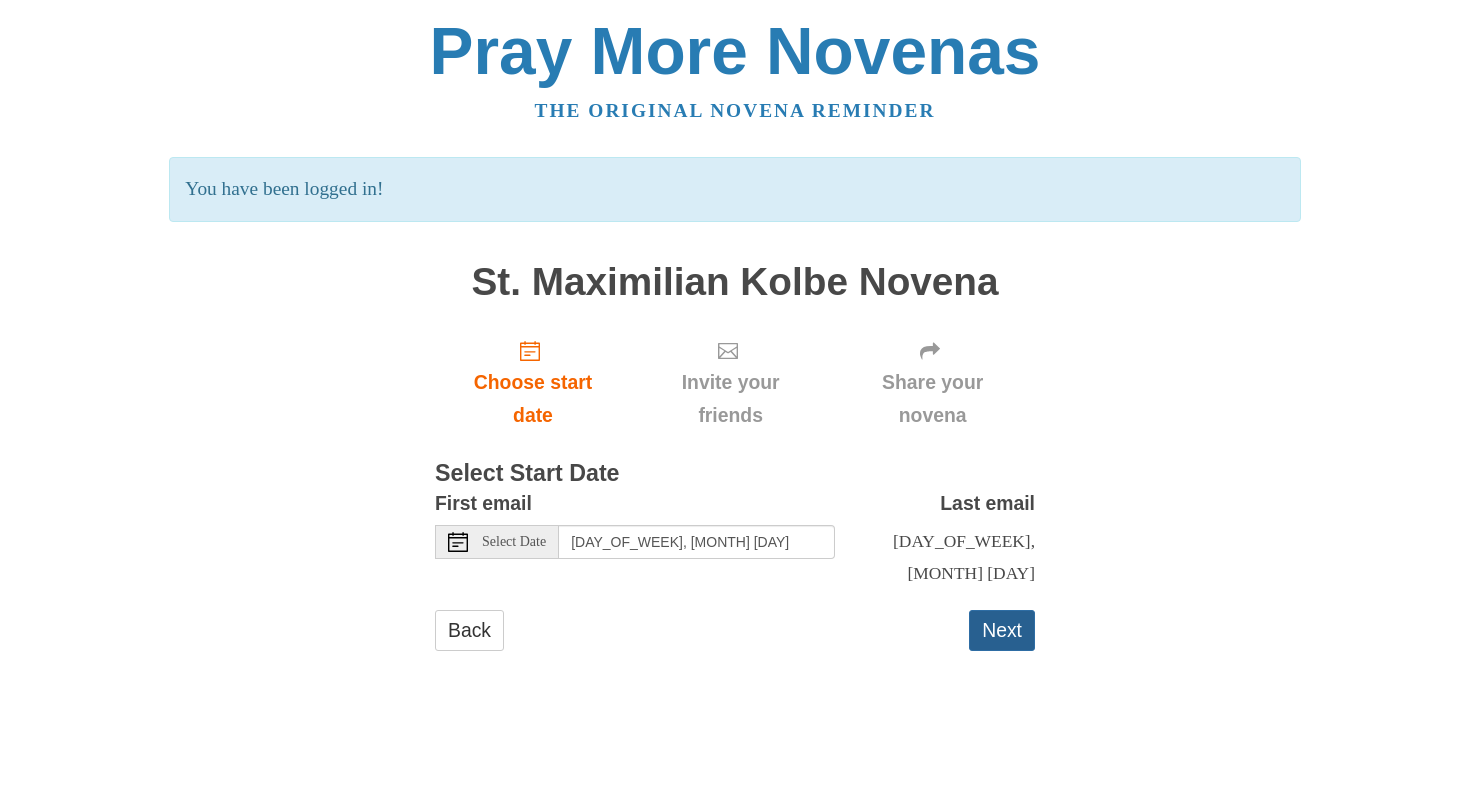 click on "Next" at bounding box center (1002, 630) 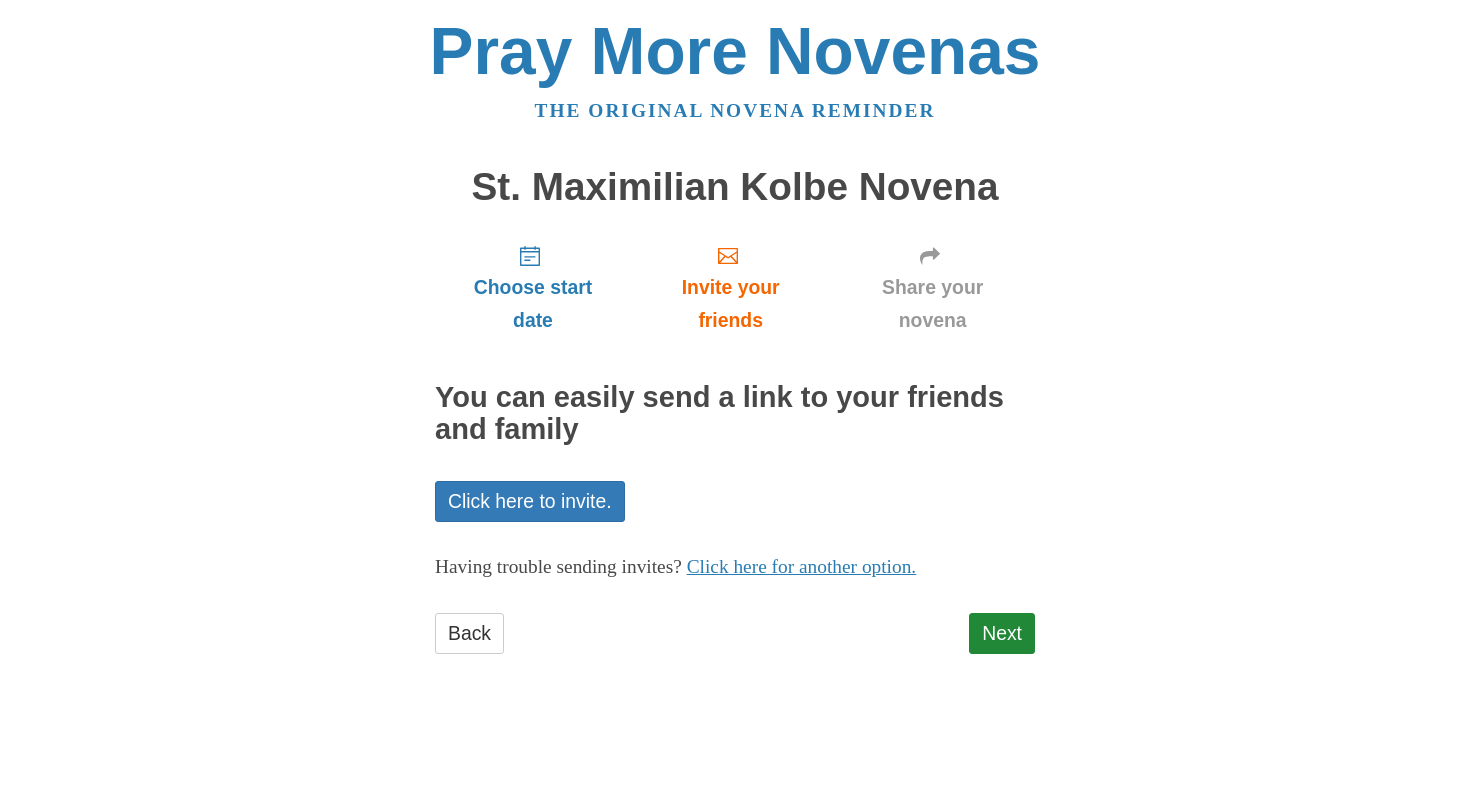 scroll, scrollTop: 0, scrollLeft: 0, axis: both 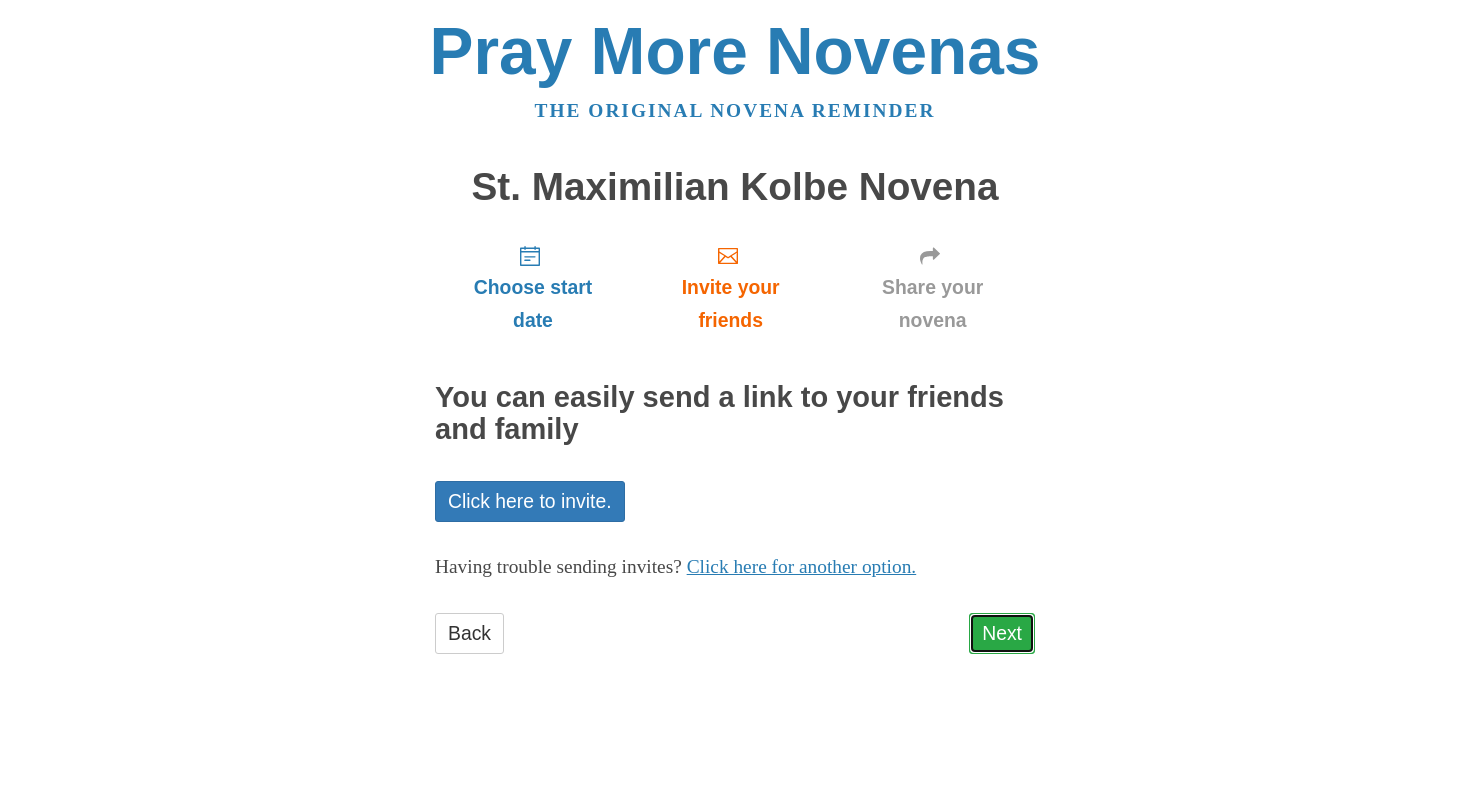 click on "Next" at bounding box center [1002, 633] 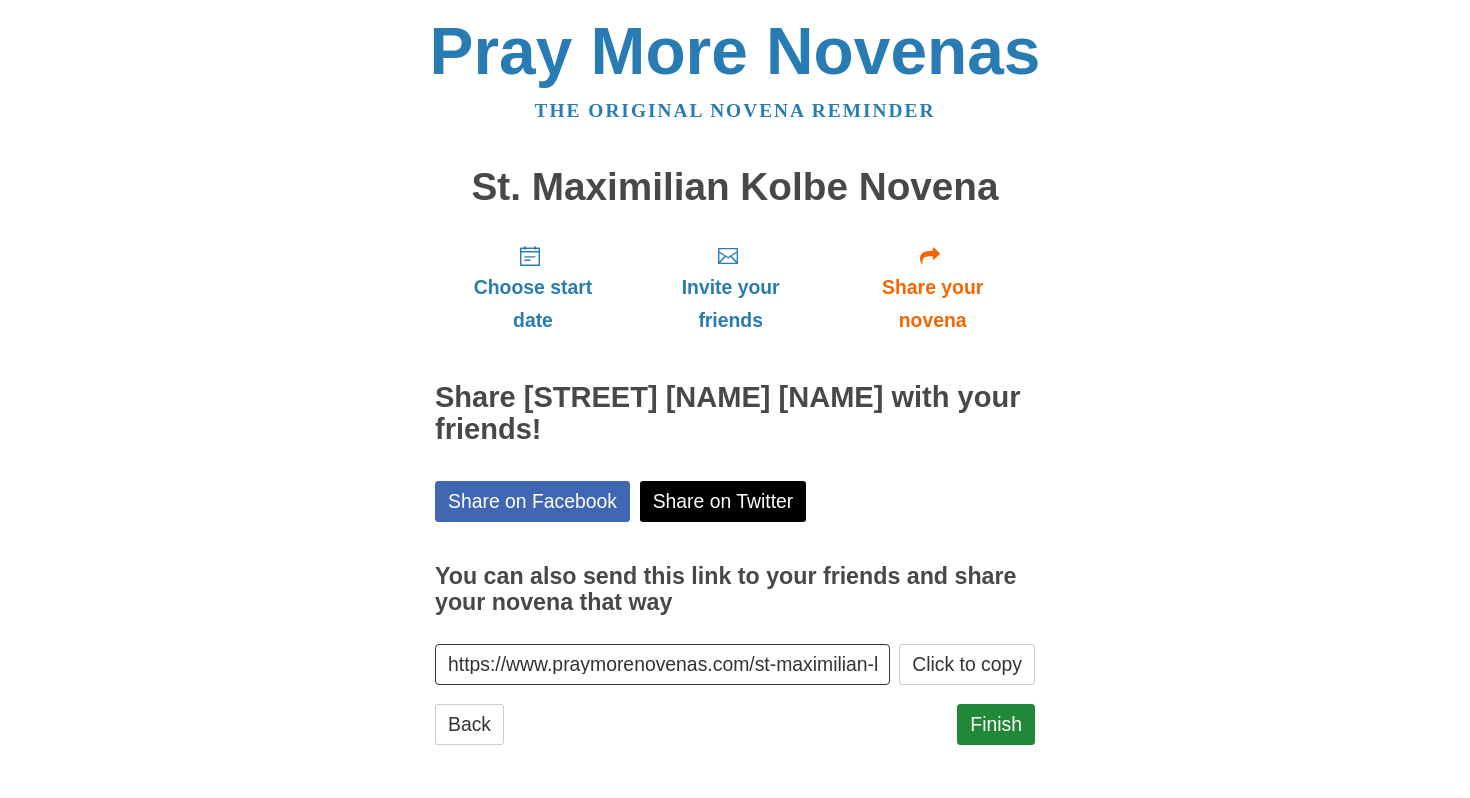 scroll, scrollTop: 0, scrollLeft: 0, axis: both 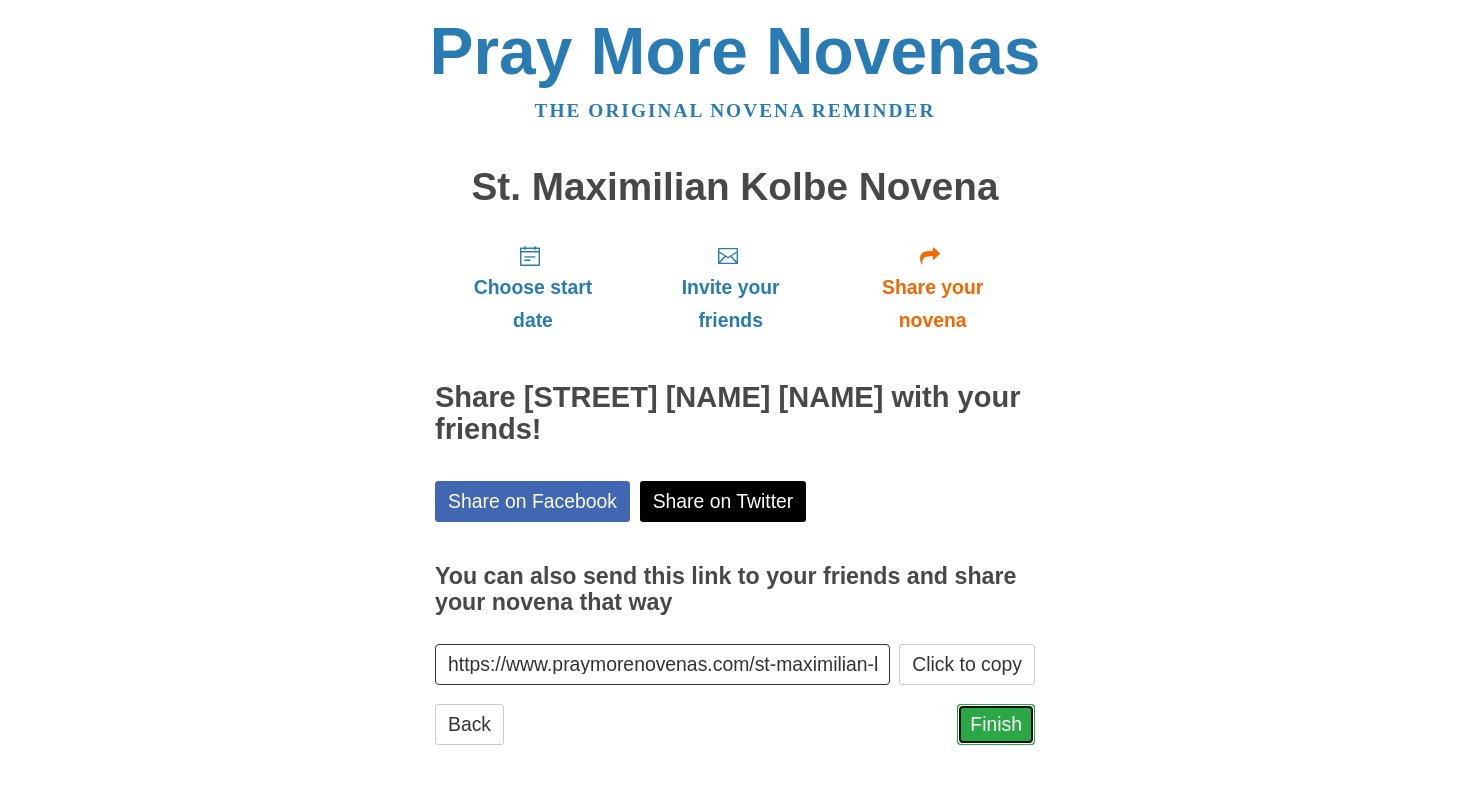click on "Finish" at bounding box center (996, 724) 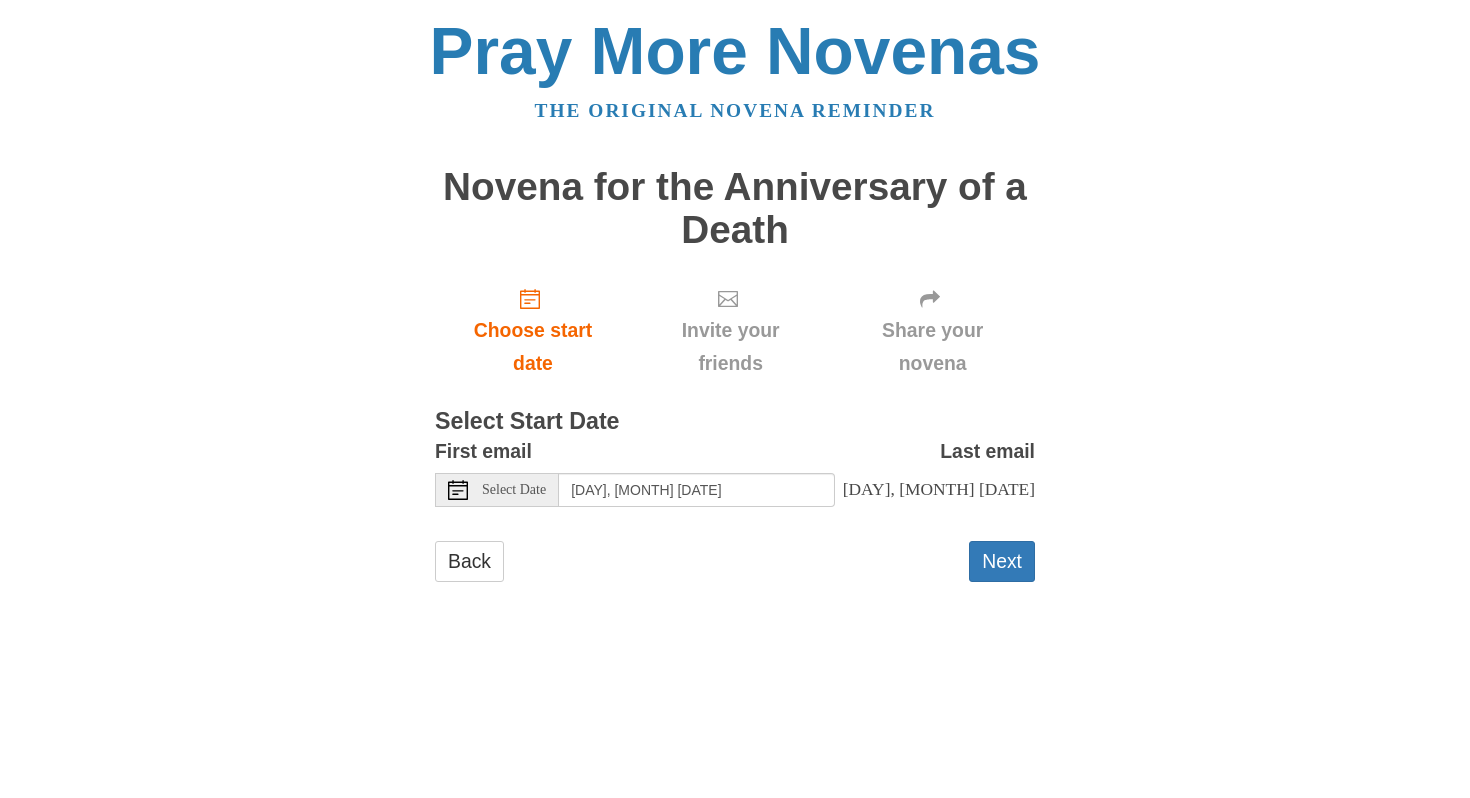 scroll, scrollTop: 0, scrollLeft: 0, axis: both 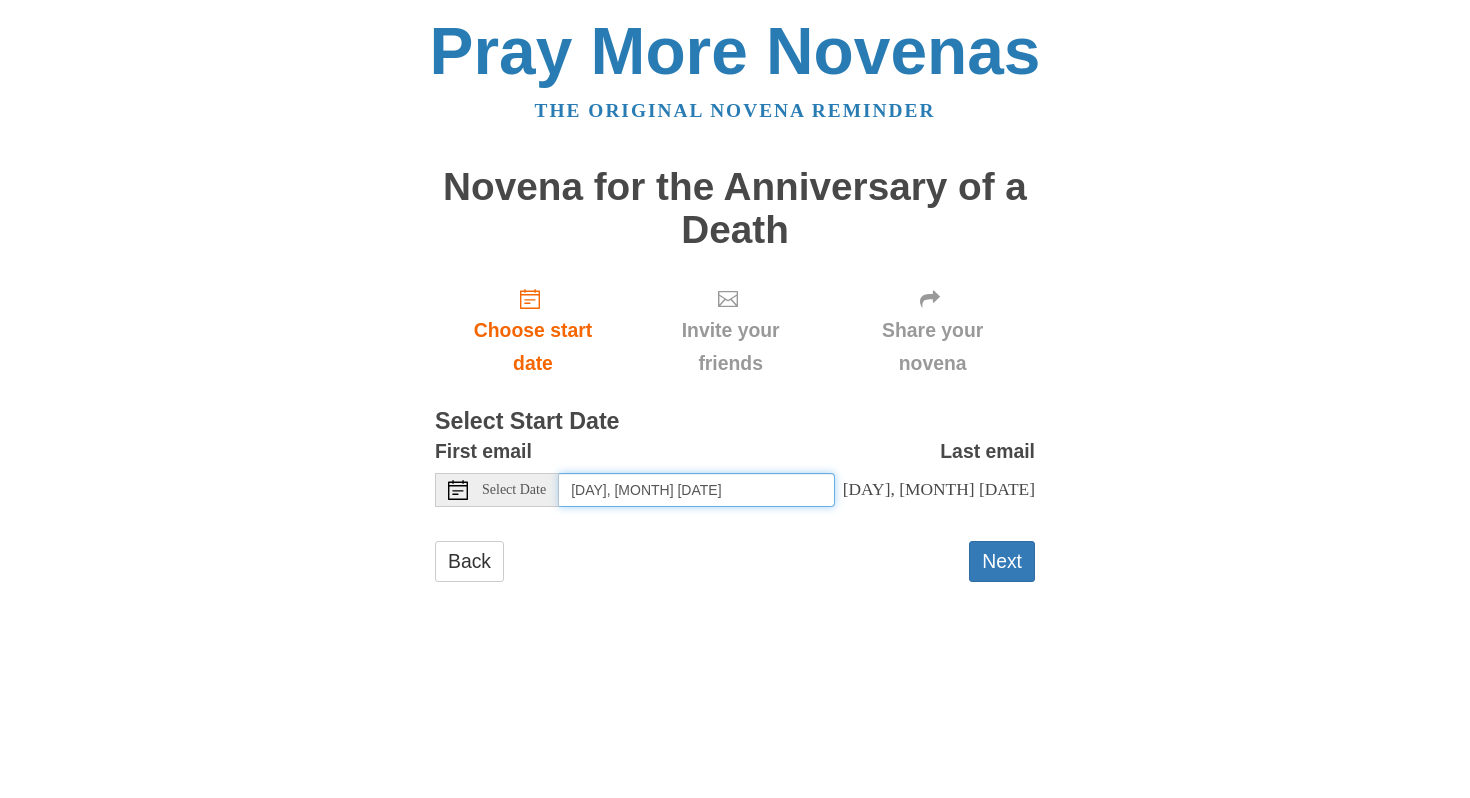 click on "Thursday, August 7th" at bounding box center (697, 490) 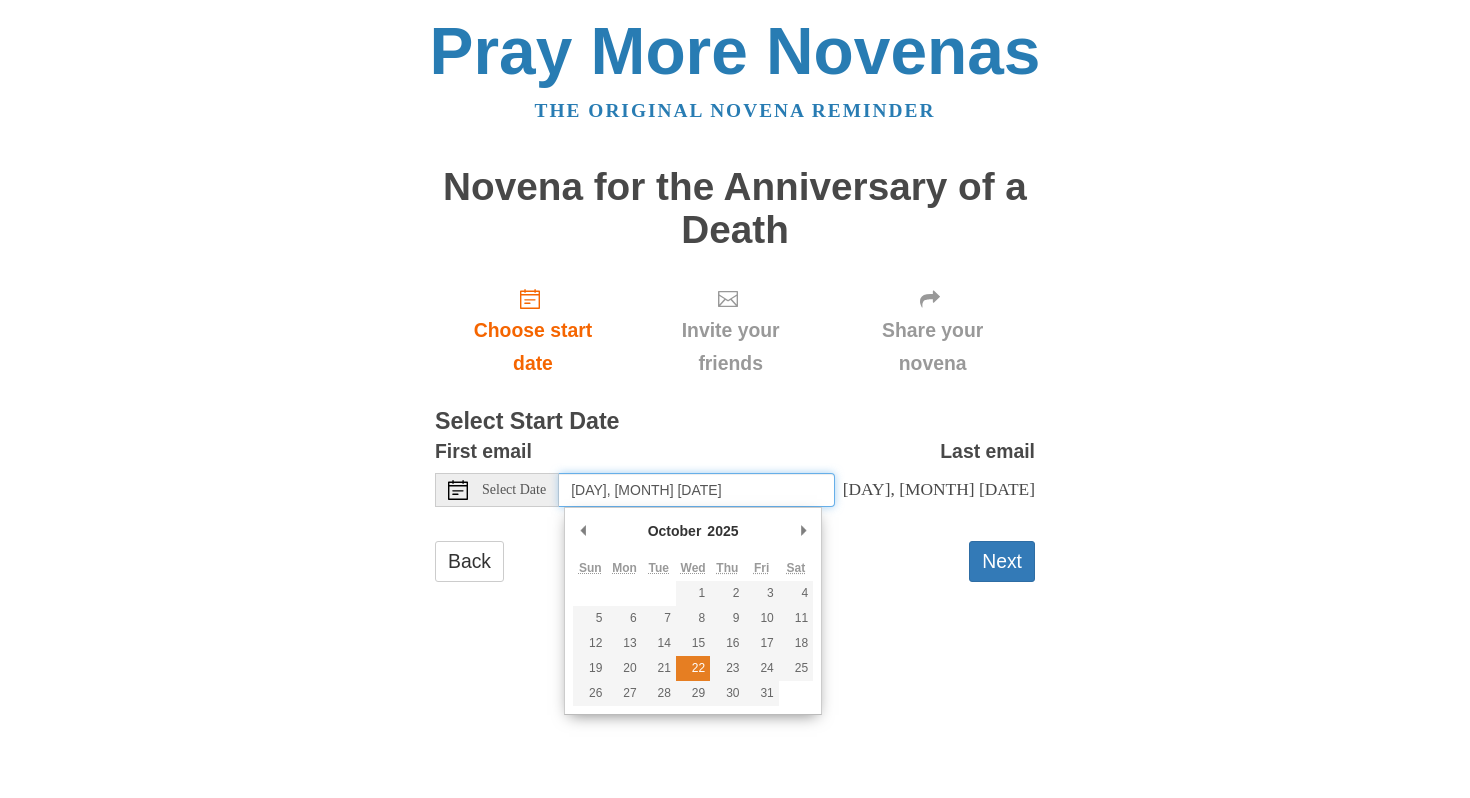 type on "Wednesday, October 22nd" 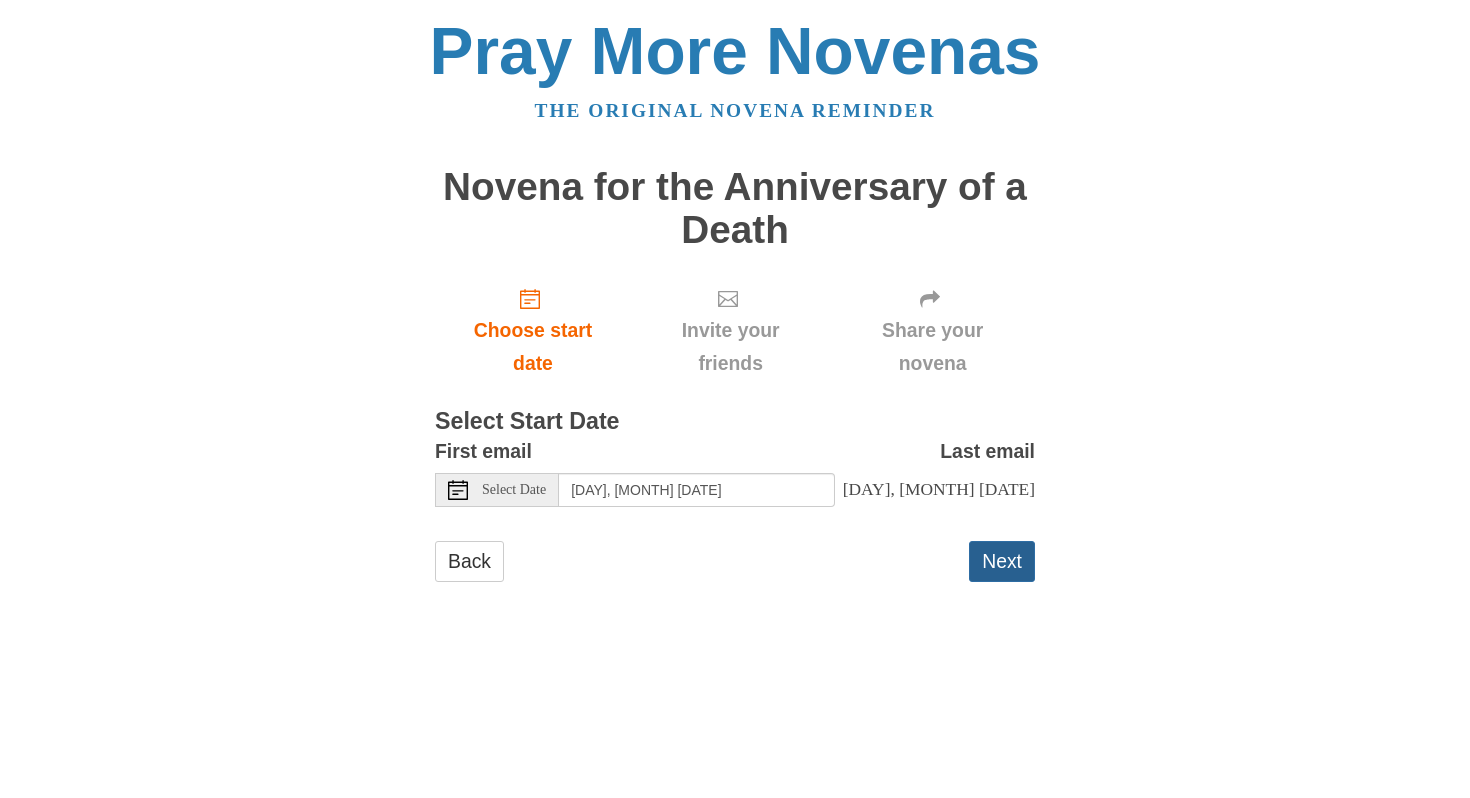 click on "Next" at bounding box center [1002, 561] 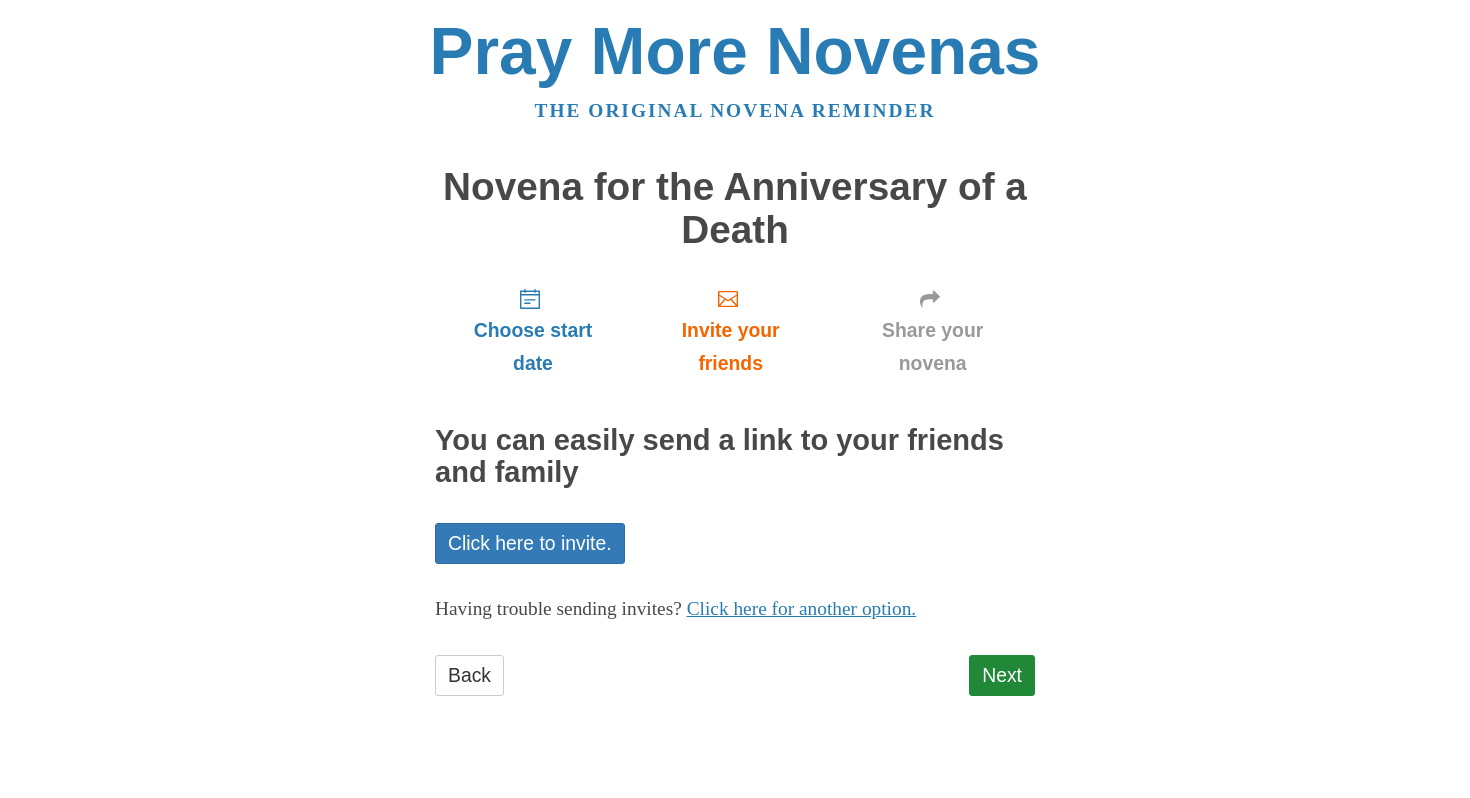 scroll, scrollTop: 0, scrollLeft: 0, axis: both 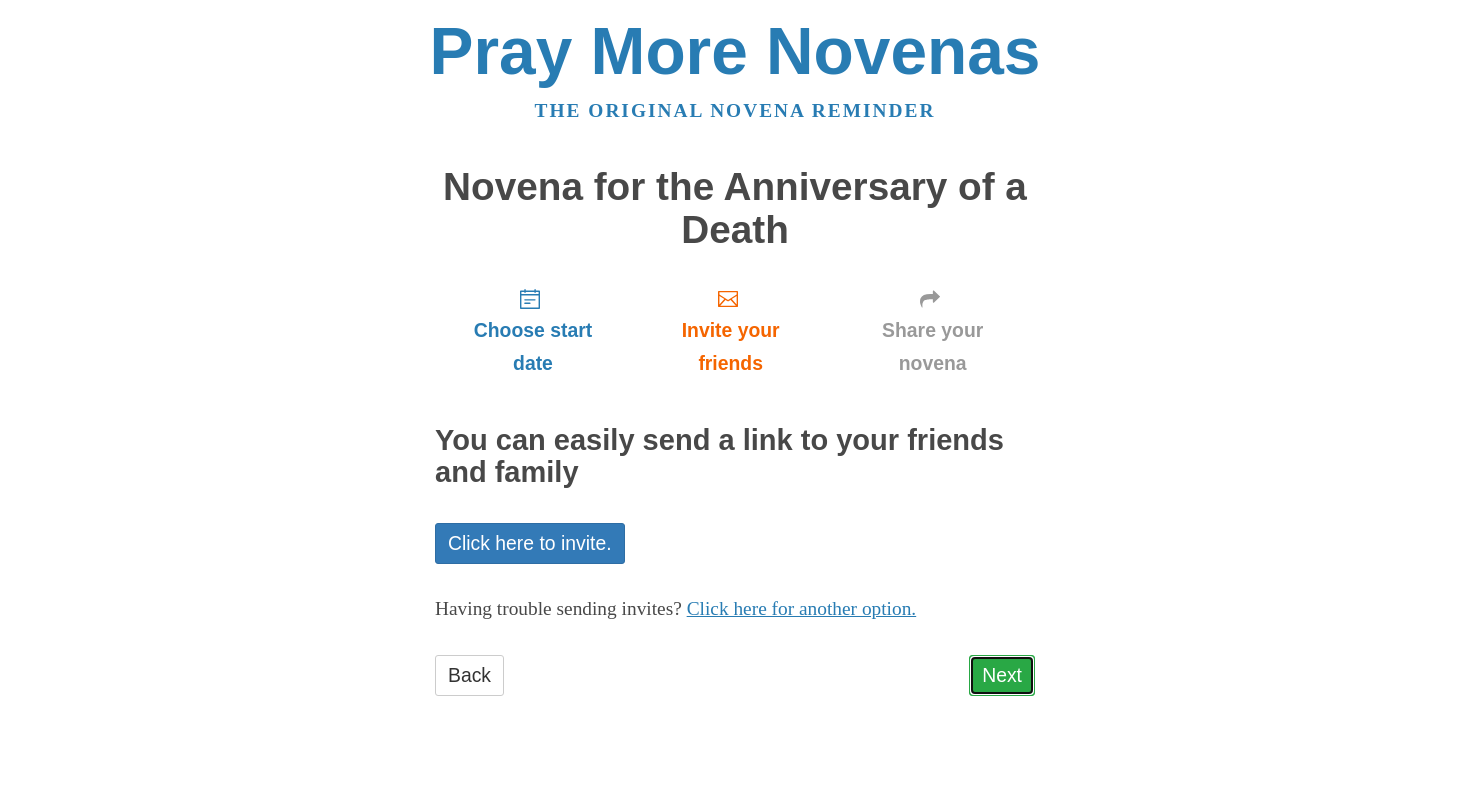 click on "Next" at bounding box center [1002, 675] 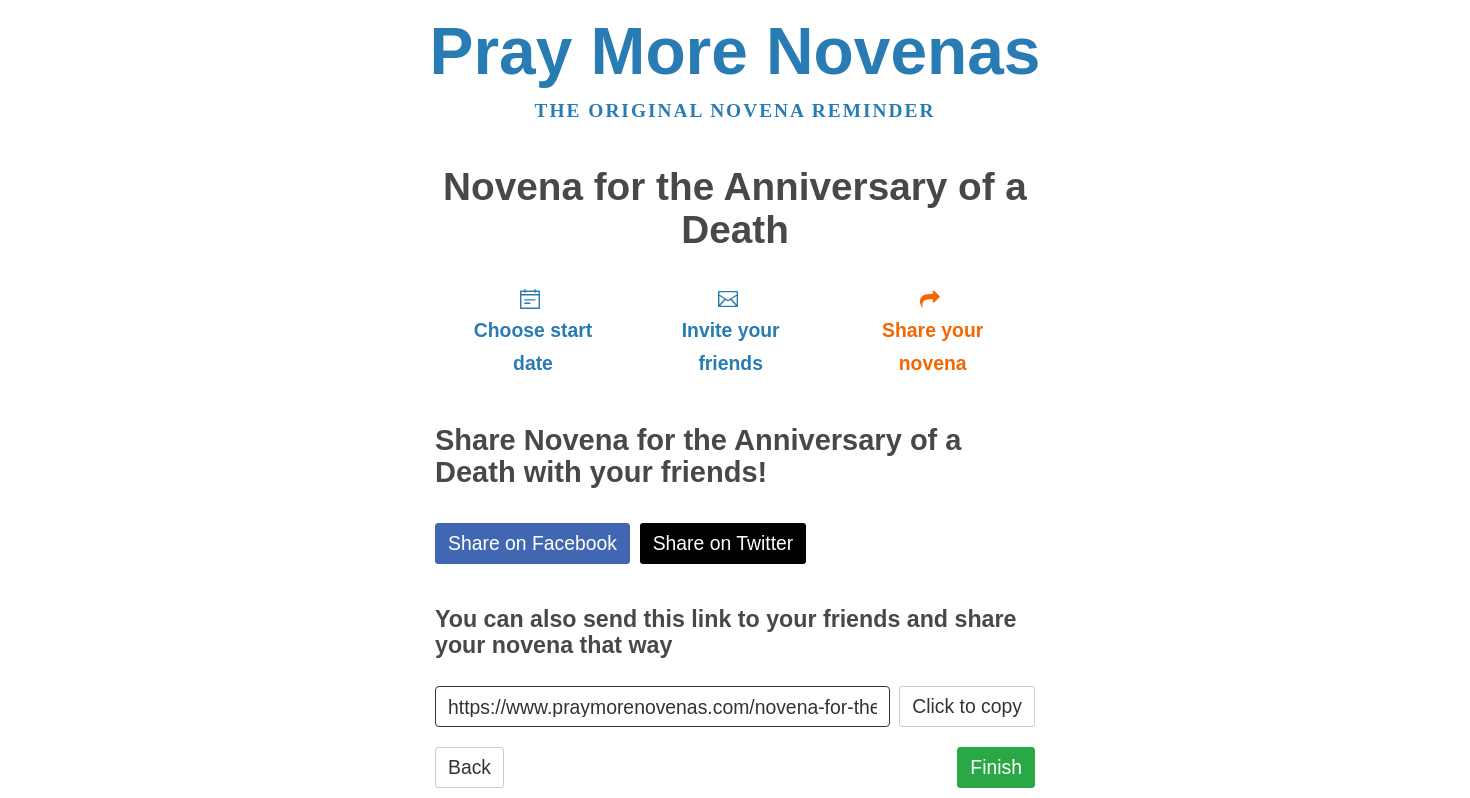 scroll, scrollTop: 0, scrollLeft: 0, axis: both 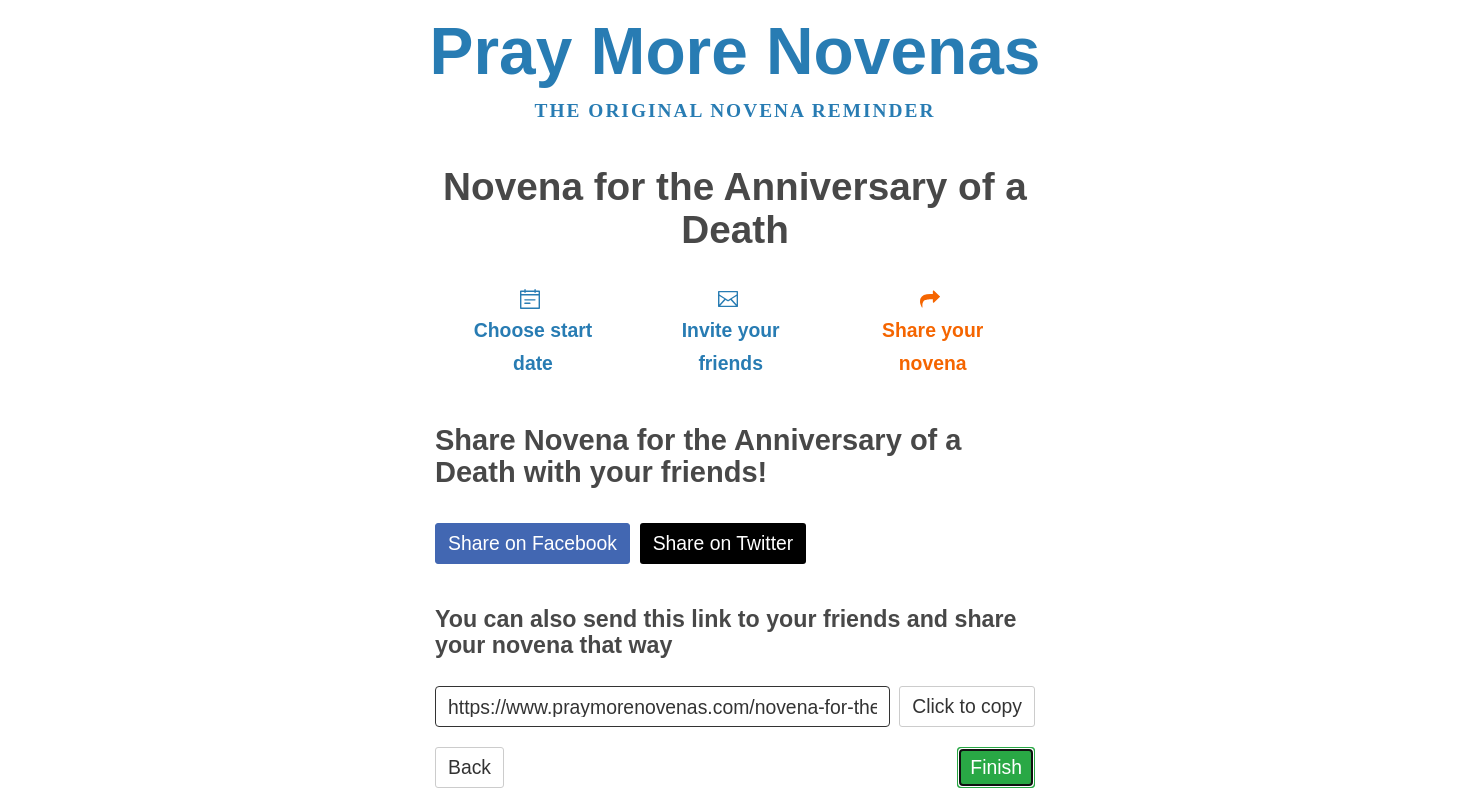 click on "Finish" at bounding box center (996, 767) 